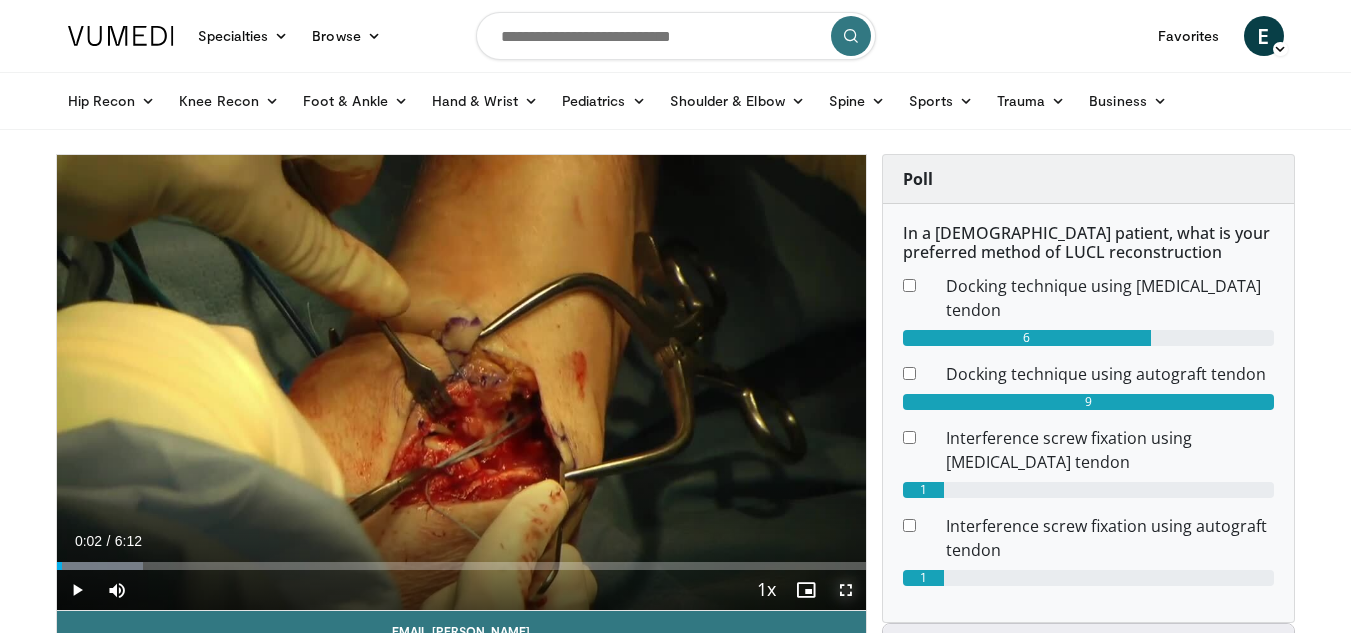 scroll, scrollTop: 0, scrollLeft: 0, axis: both 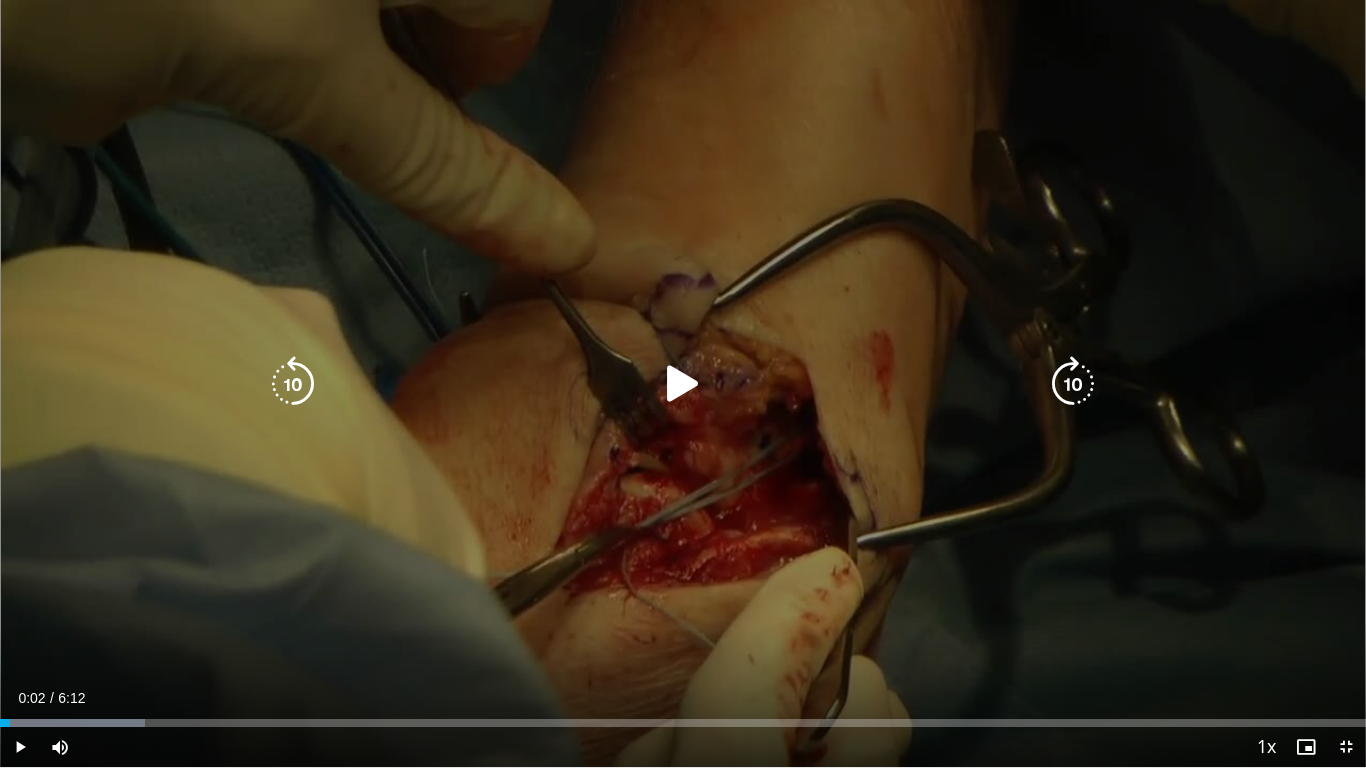 click at bounding box center [683, 384] 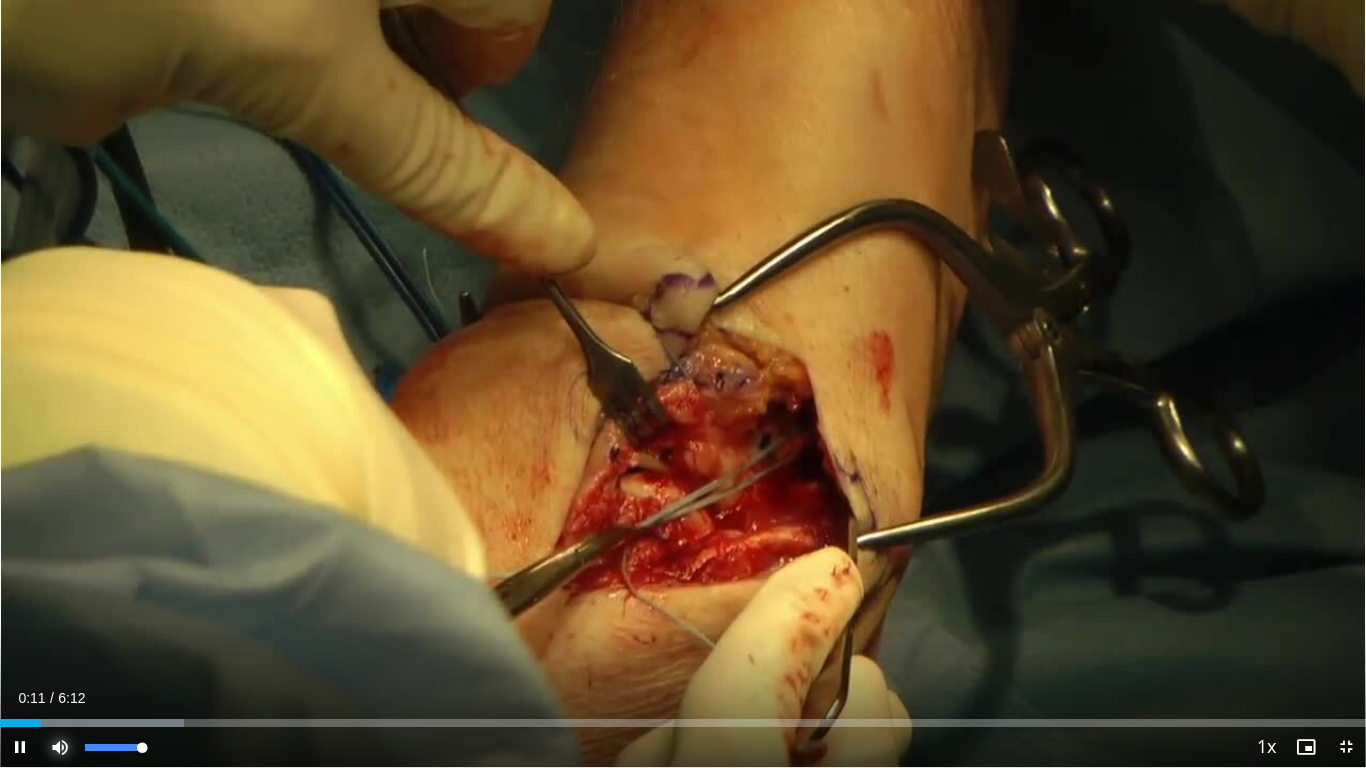 click at bounding box center (60, 747) 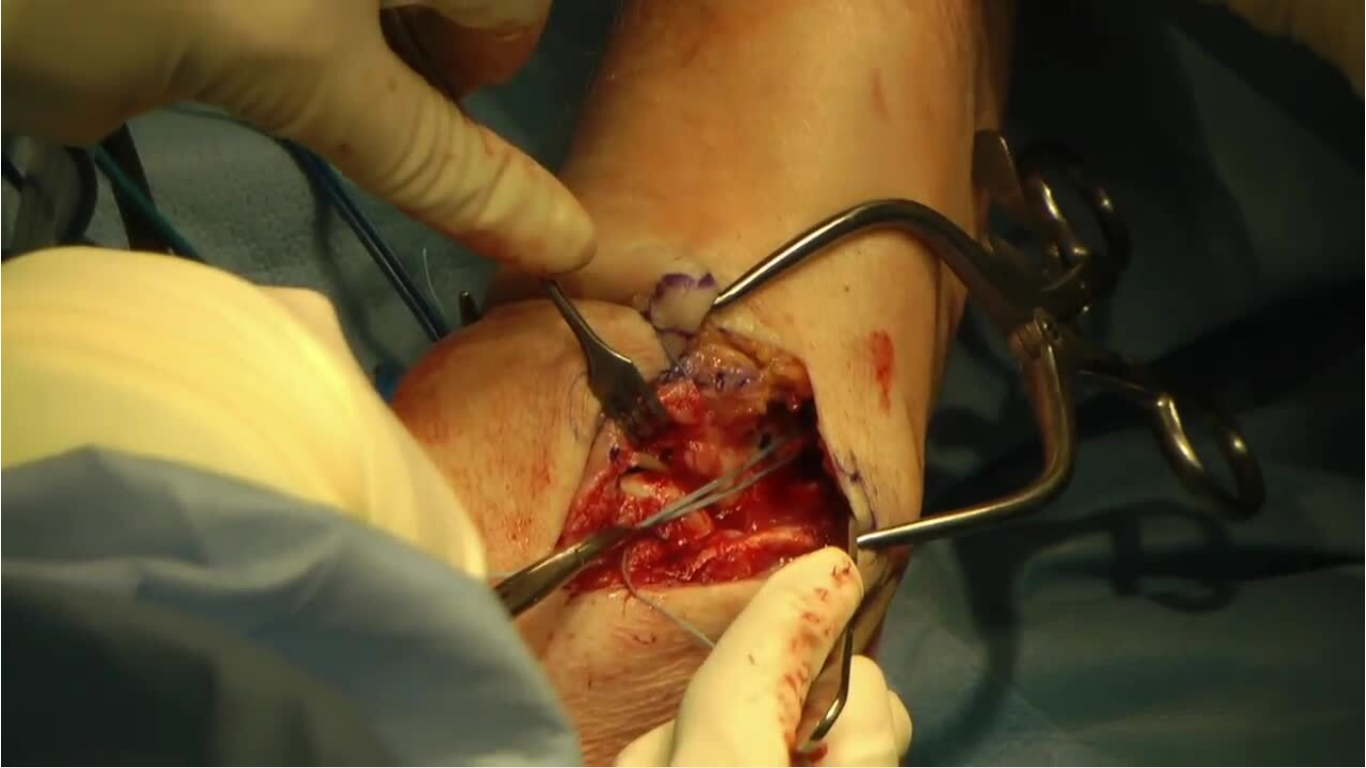 click on "**********" at bounding box center [683, 384] 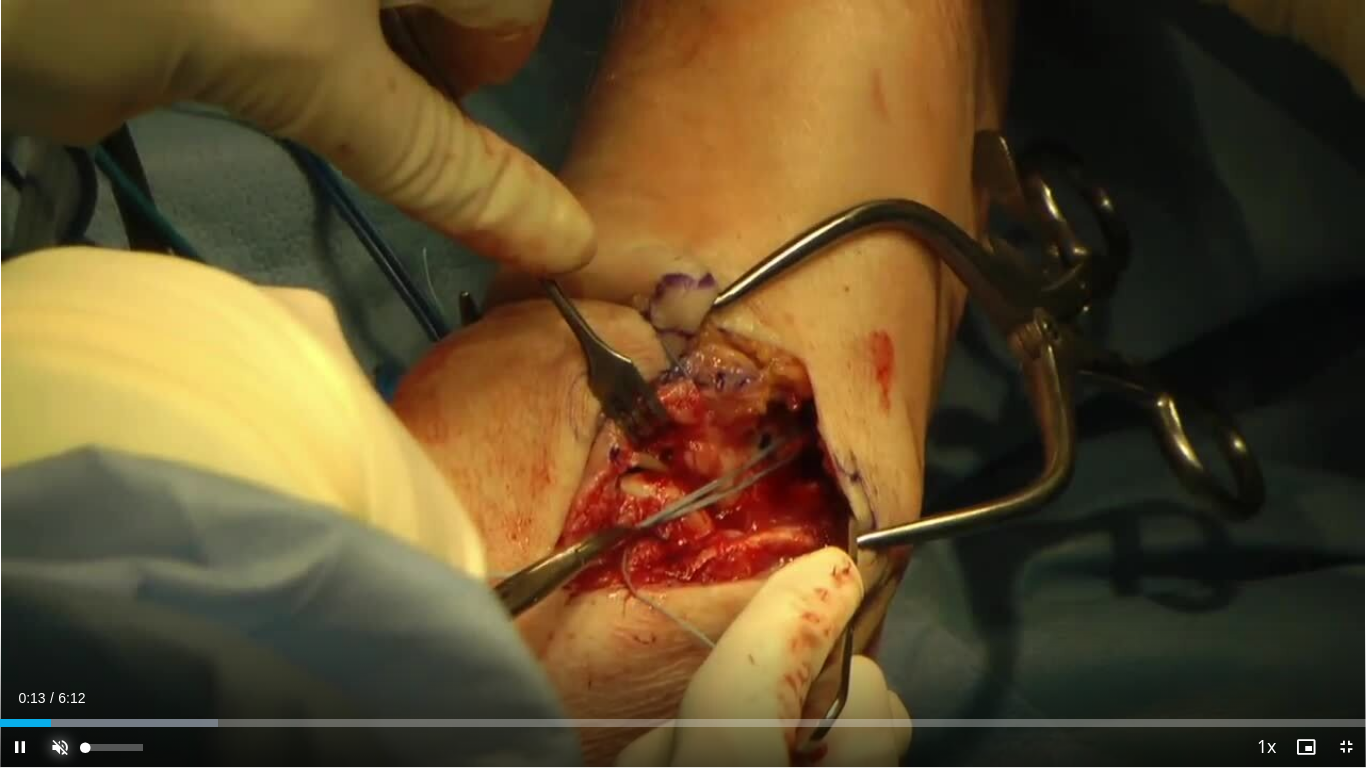 click at bounding box center [60, 747] 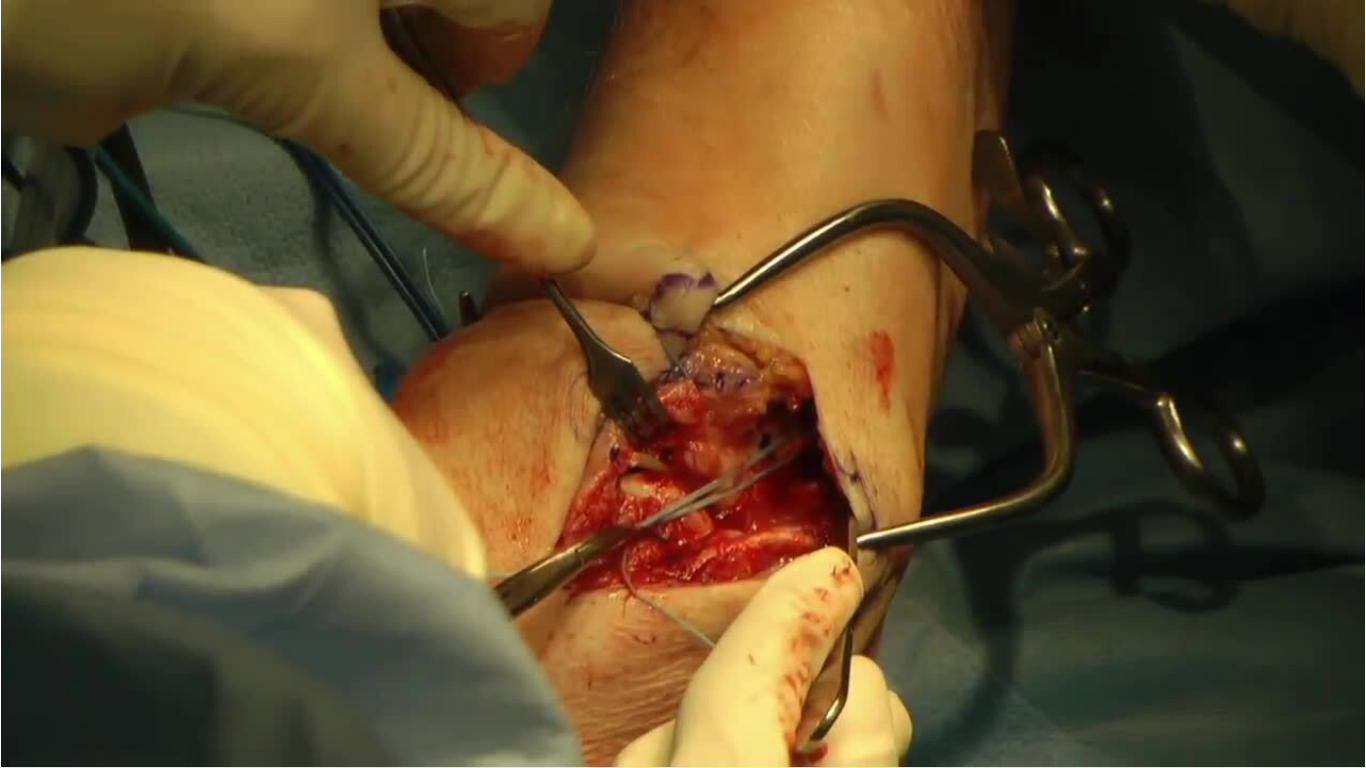 type 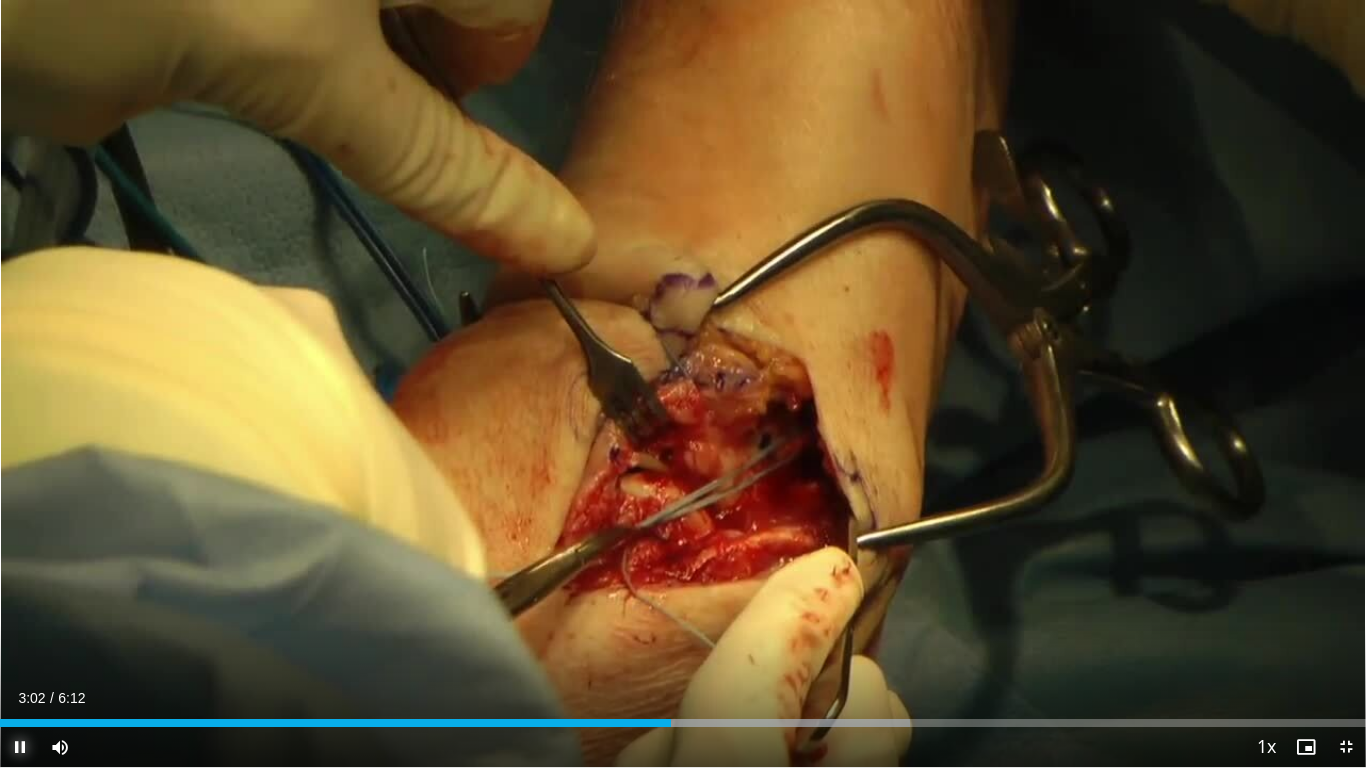 click at bounding box center [20, 747] 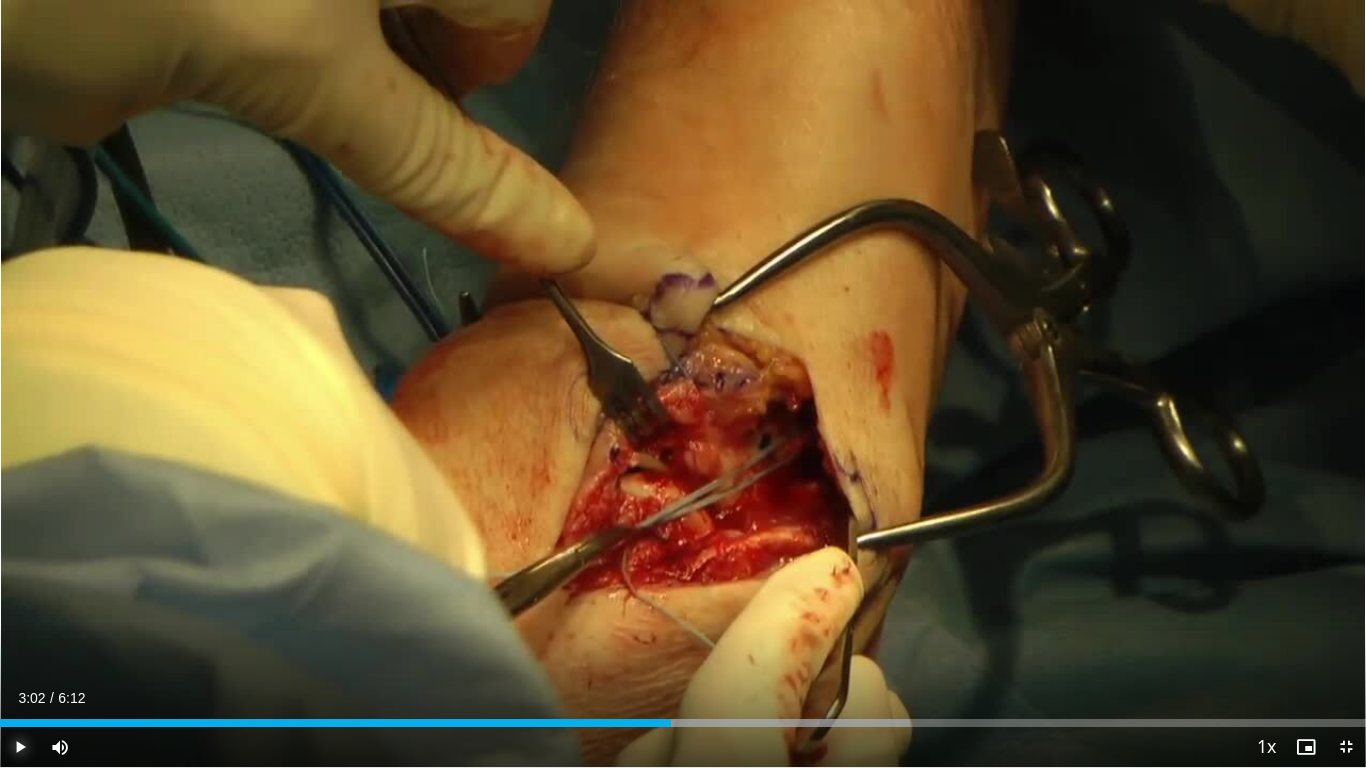 click at bounding box center [20, 747] 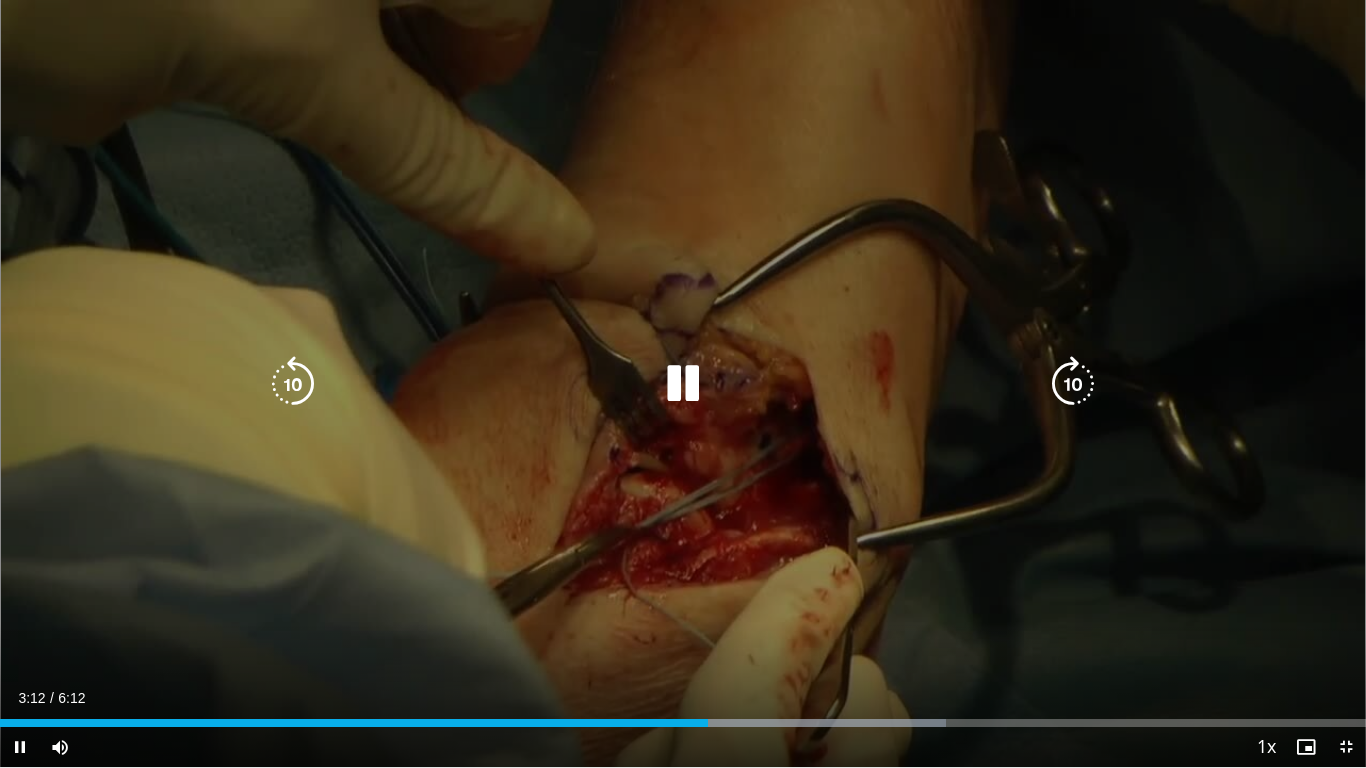 click on "10 seconds
Tap to unmute" at bounding box center [683, 383] 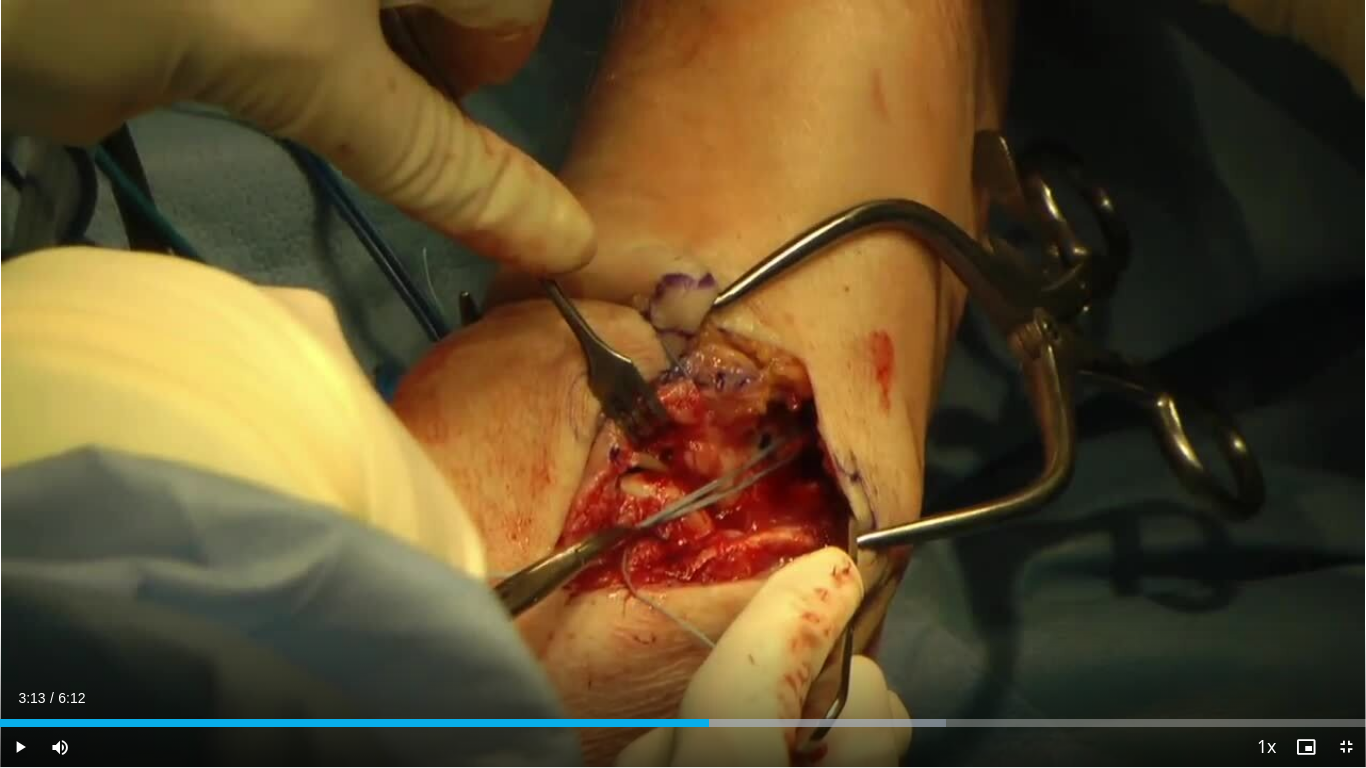 click on "10 seconds
Tap to unmute" at bounding box center [683, 383] 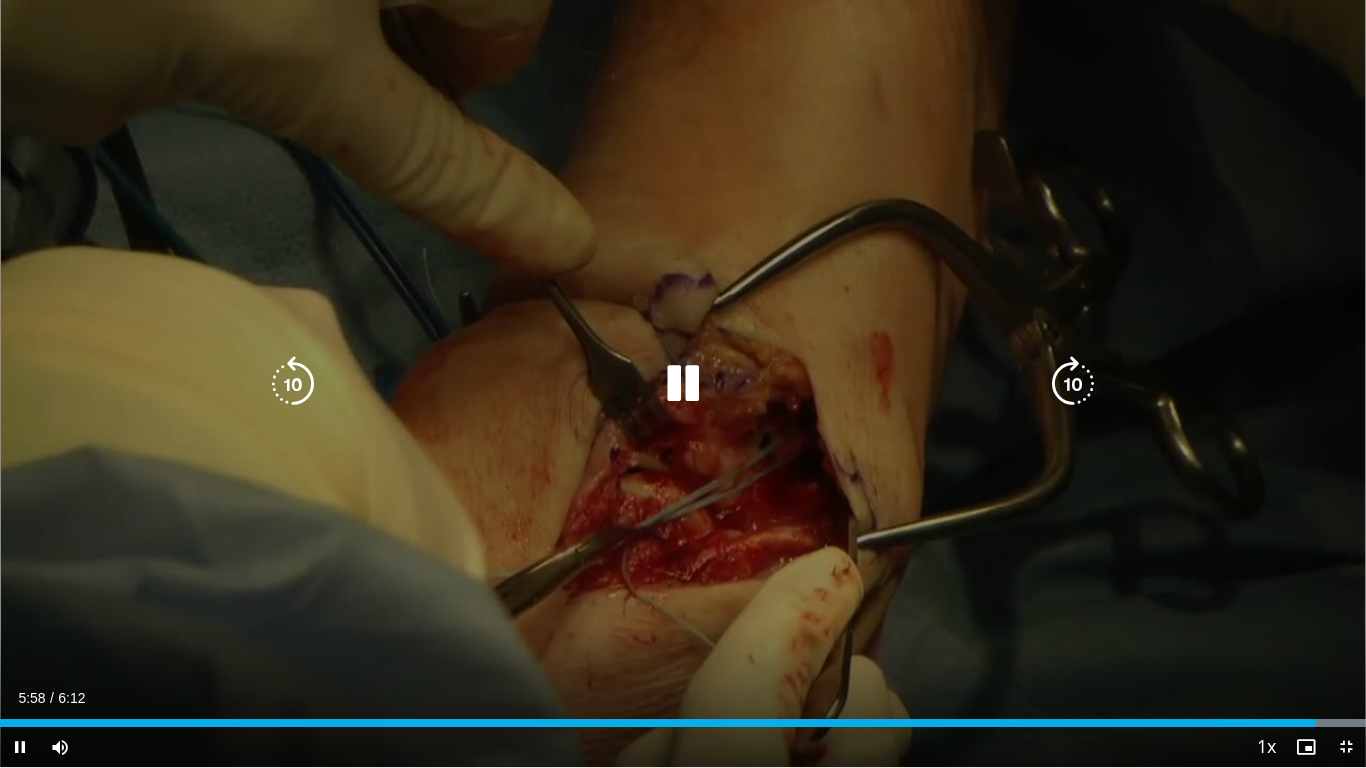 click on "10 seconds
Tap to unmute" at bounding box center (683, 383) 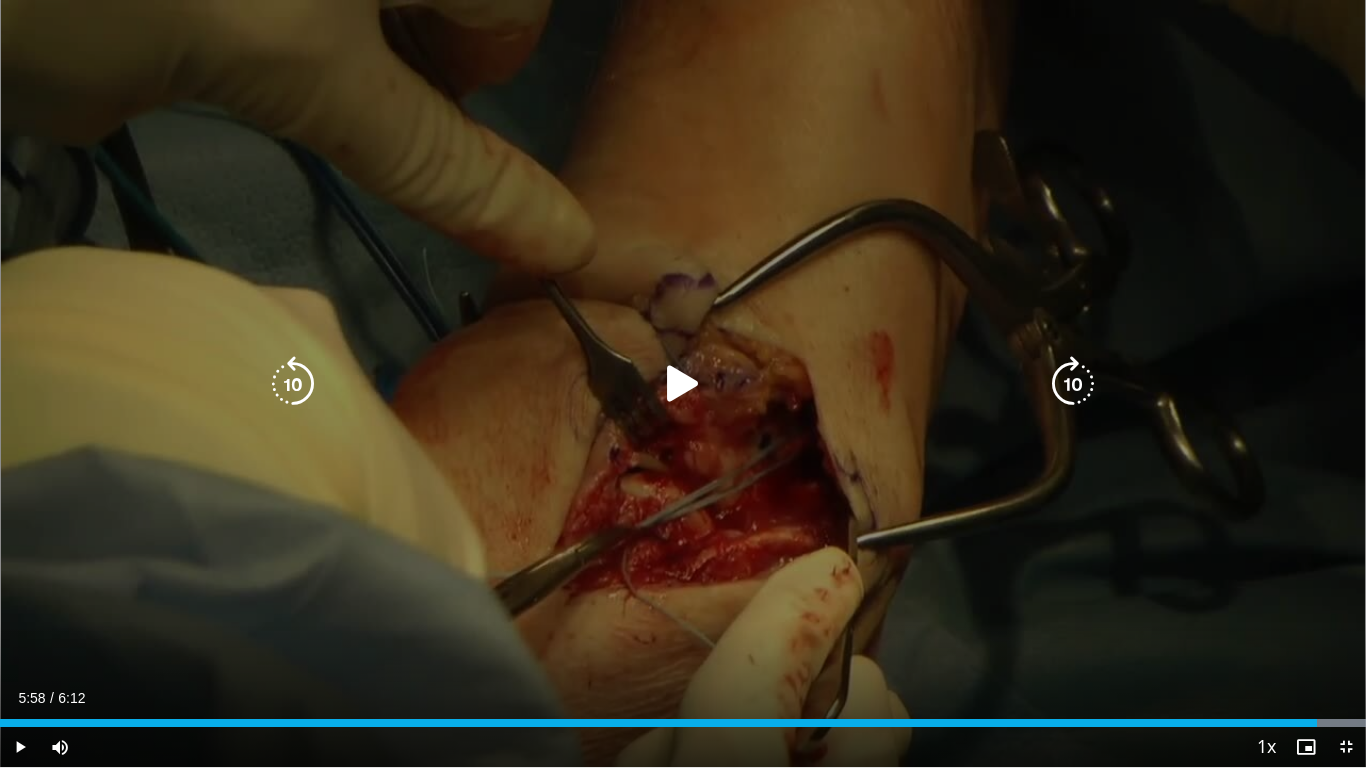 click at bounding box center [683, 384] 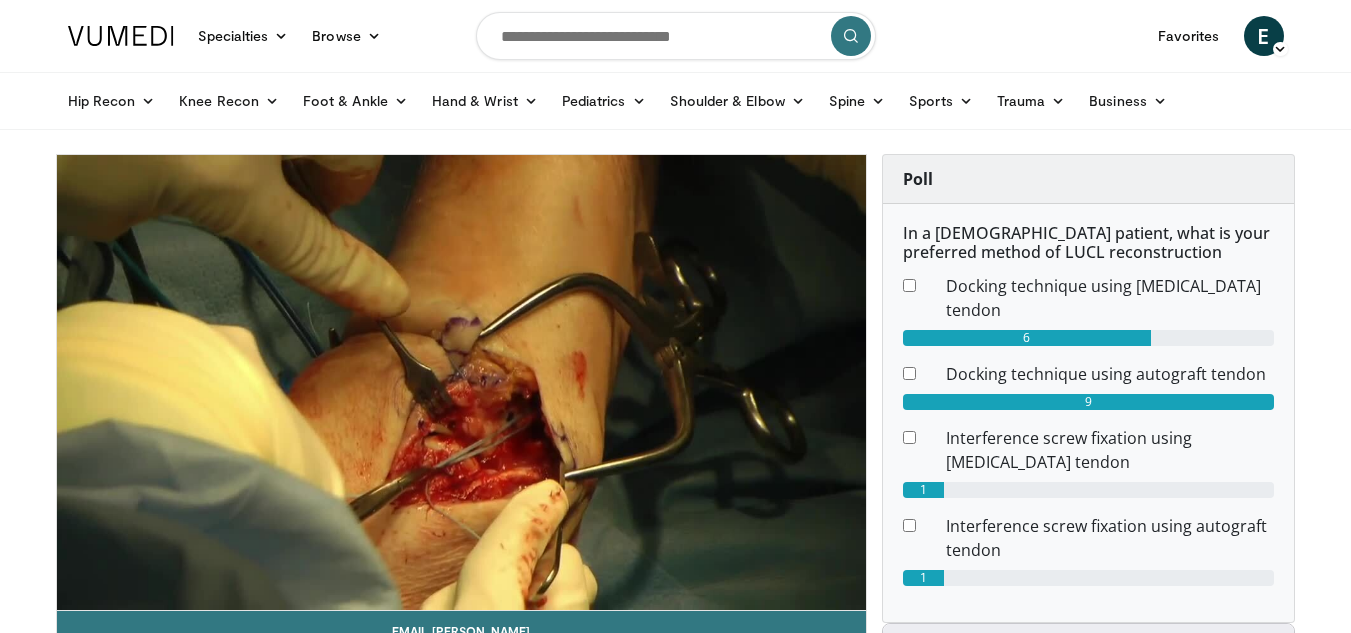 click on "Specialties
Adult & Family Medicine
Allergy, [MEDICAL_DATA], Immunology
Anesthesiology
Cardiology
Dental
Dermatology
Endocrinology
Gastroenterology & Hepatology
[MEDICAL_DATA]
Hematology & Oncology
[MEDICAL_DATA]
Nephrology
Neurology
[GEOGRAPHIC_DATA]
Obstetrics & Gynecology
Ophthalmology
Oral Maxillofacial
Orthopaedics
Otolaryngology
Pediatrics
Plastic Surgery
[GEOGRAPHIC_DATA]
Psychiatry
Pulmonology
Radiation Oncology
[MEDICAL_DATA]
Rheumatology
Urology" at bounding box center [675, 1829] 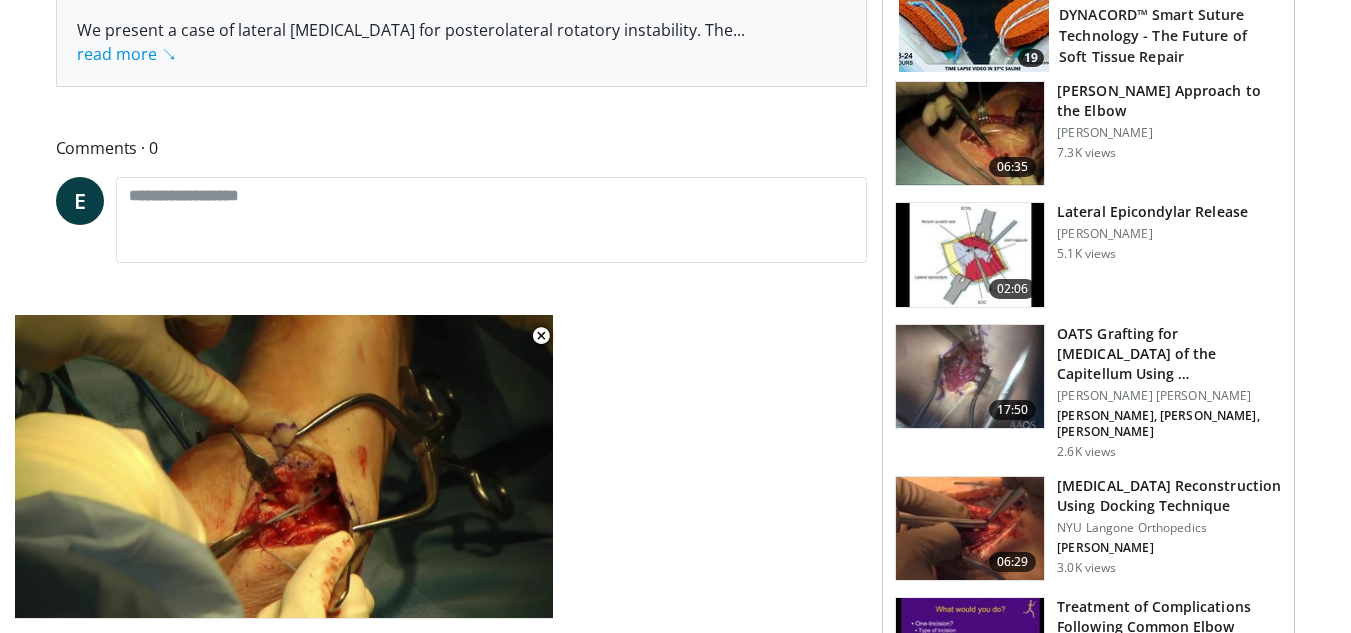 scroll, scrollTop: 880, scrollLeft: 0, axis: vertical 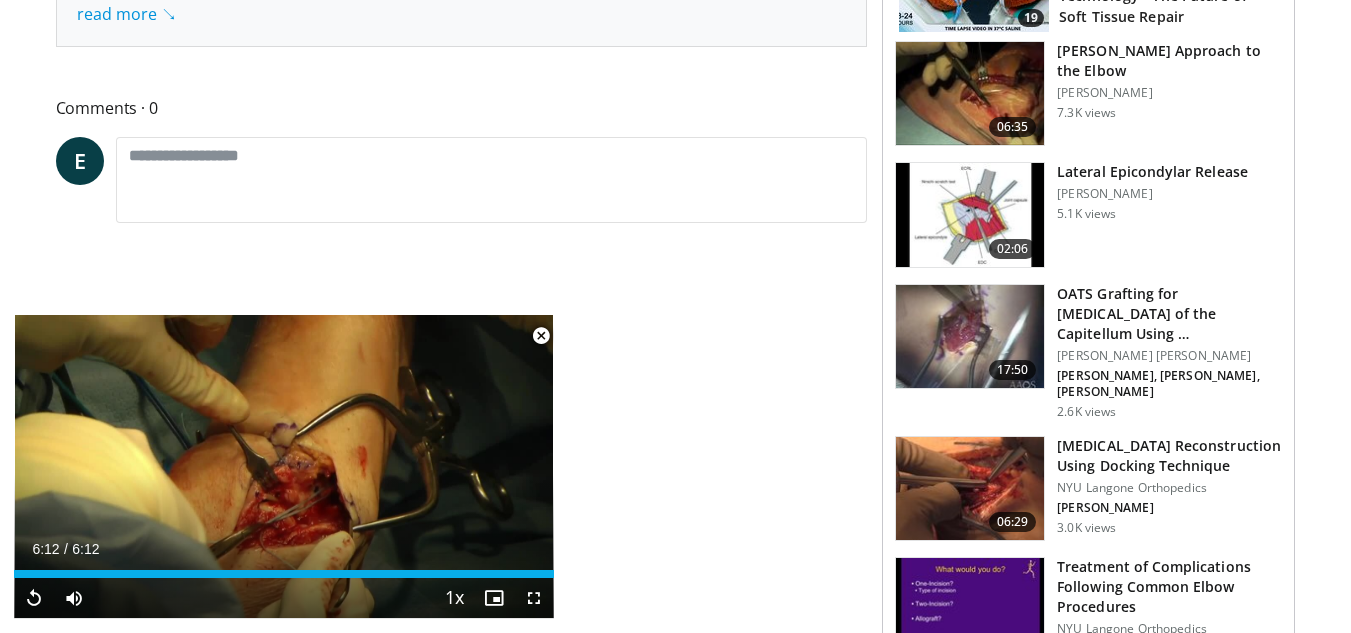 click at bounding box center (970, 489) 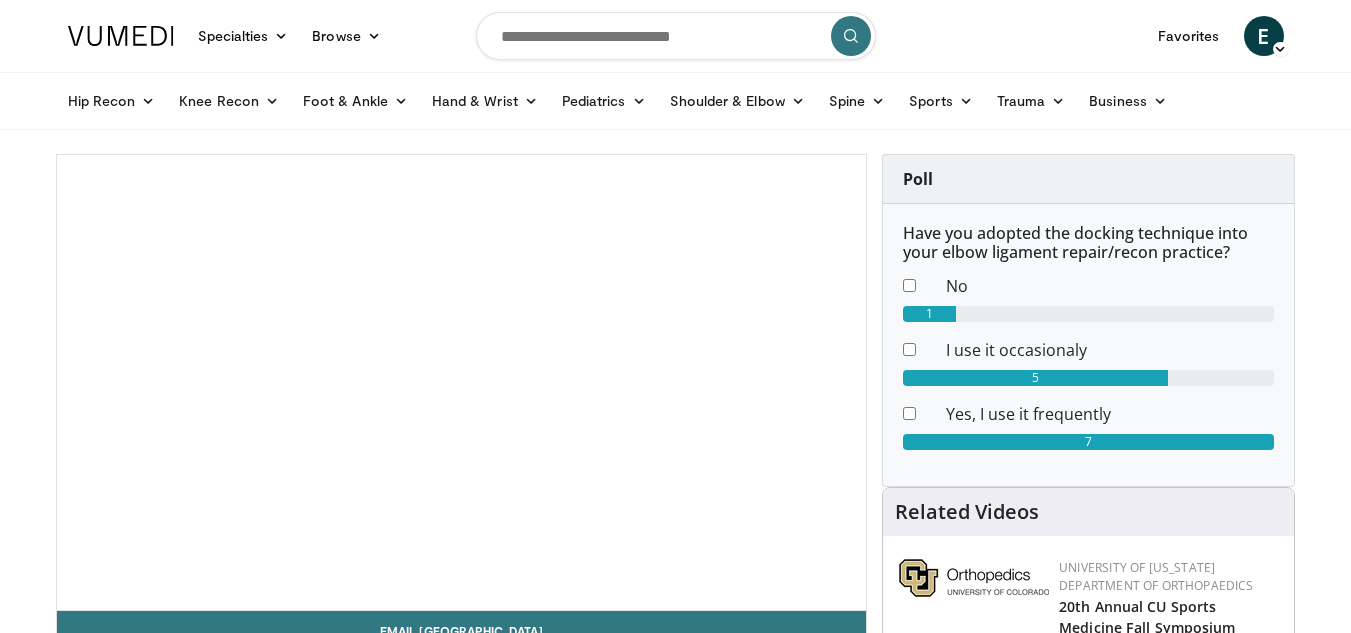 scroll, scrollTop: 0, scrollLeft: 0, axis: both 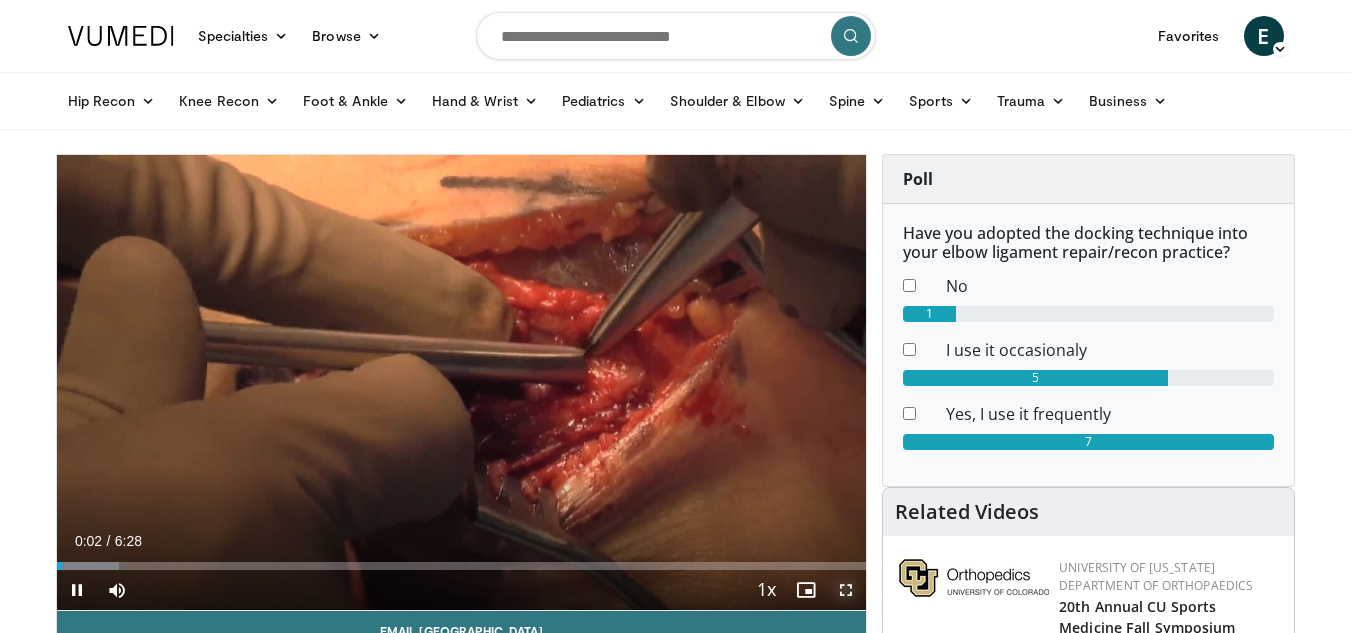 click at bounding box center [846, 590] 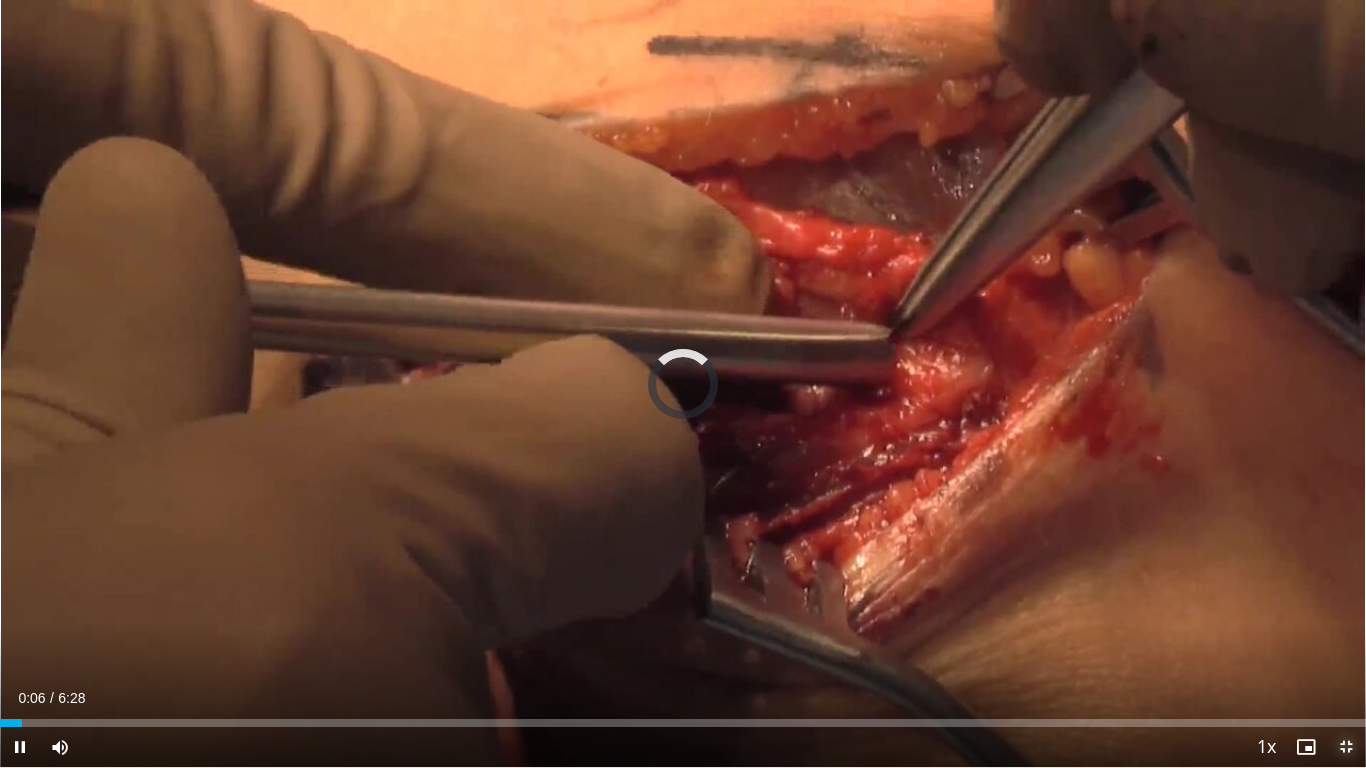 click at bounding box center [1346, 747] 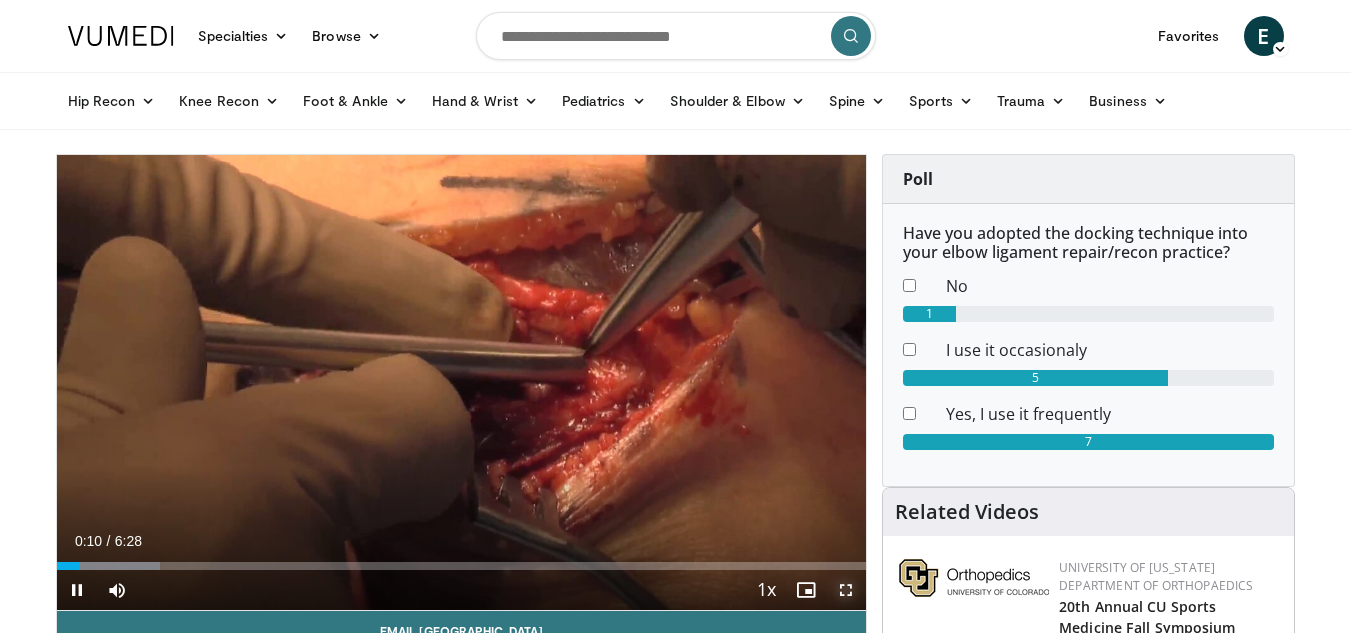 click at bounding box center [846, 590] 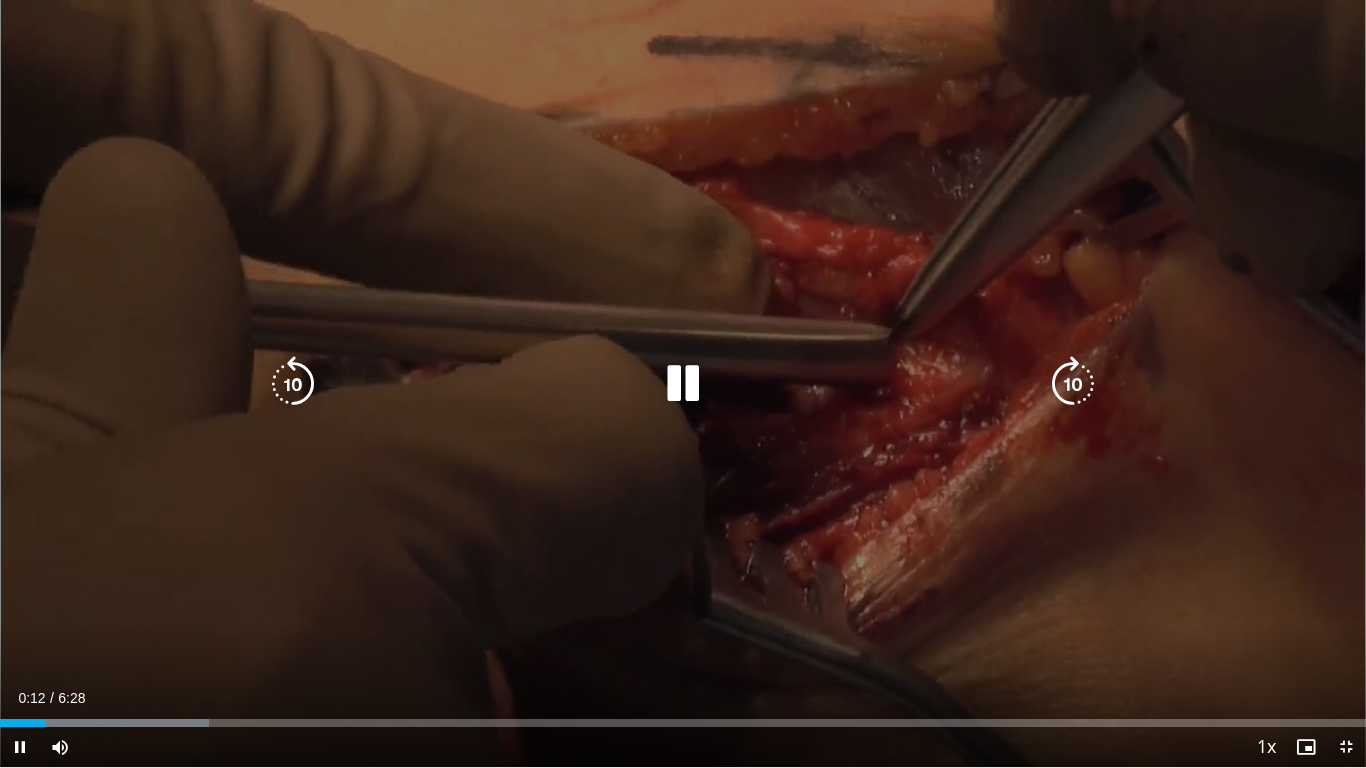 click on "10 seconds
Tap to unmute" at bounding box center (683, 383) 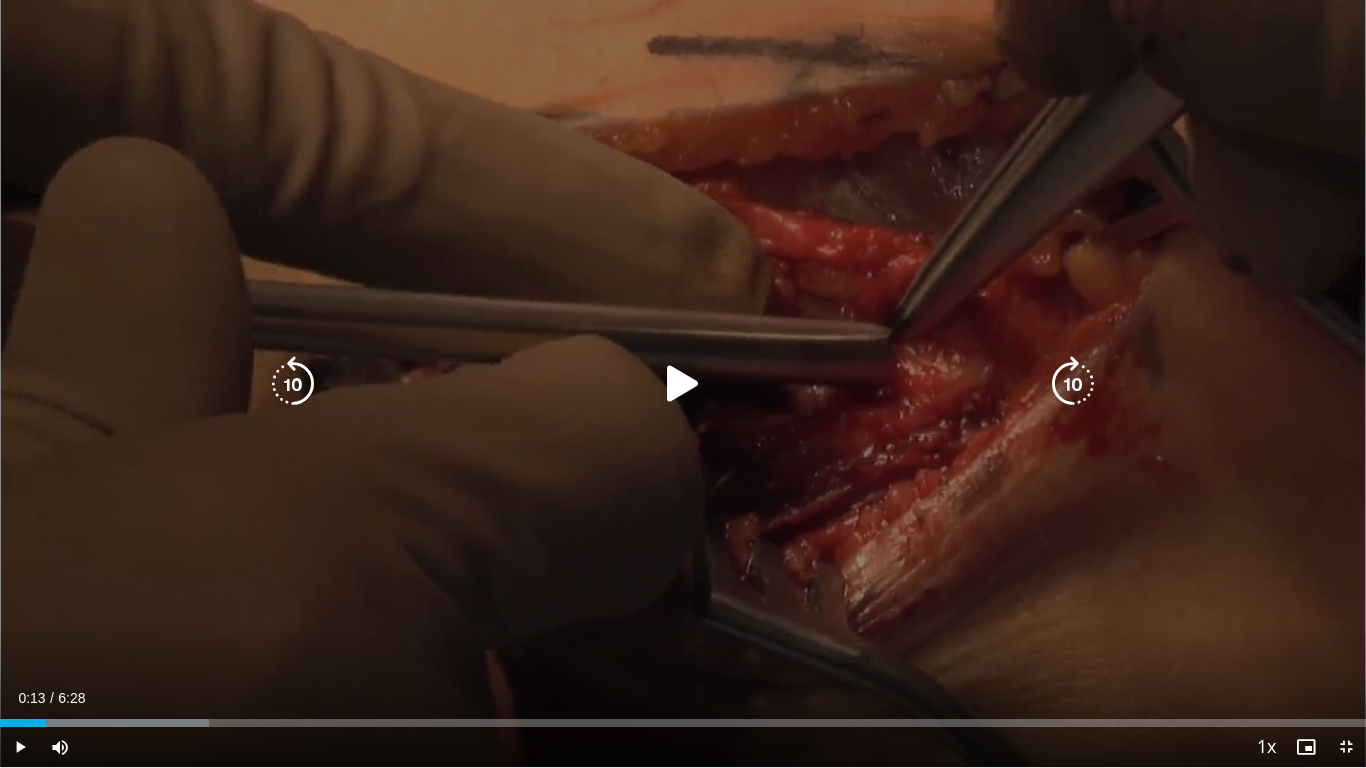 click on "10 seconds
Tap to unmute" at bounding box center (683, 383) 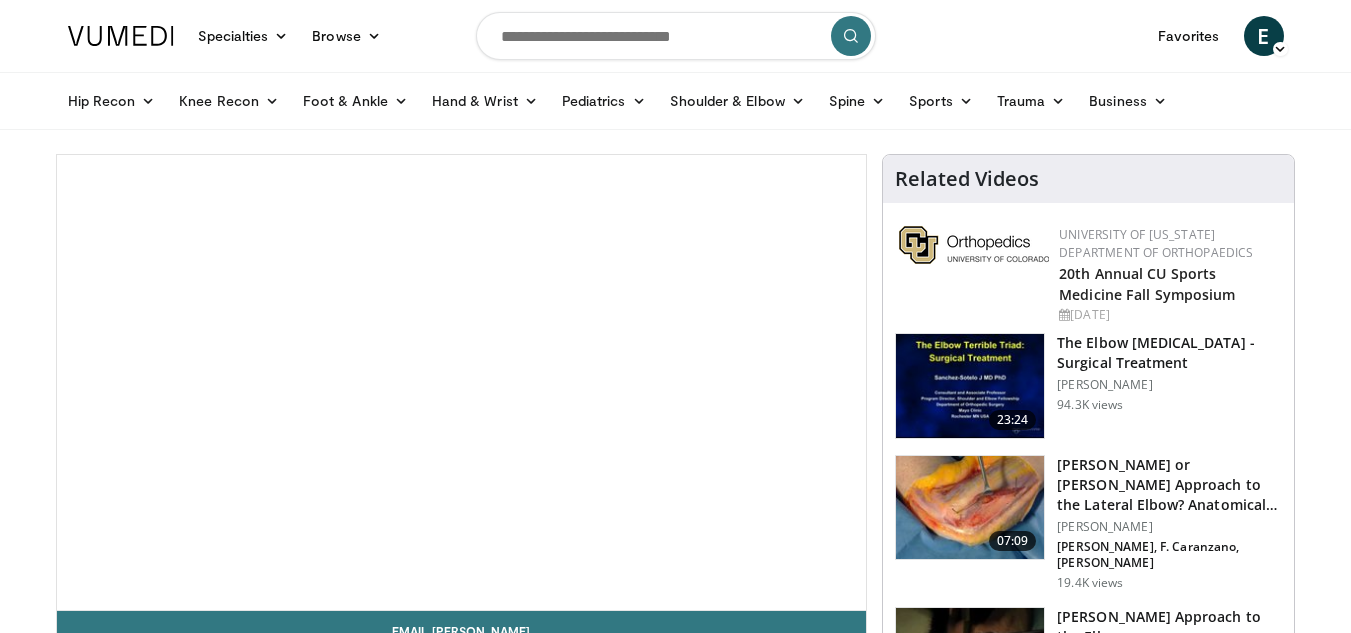 scroll, scrollTop: 0, scrollLeft: 0, axis: both 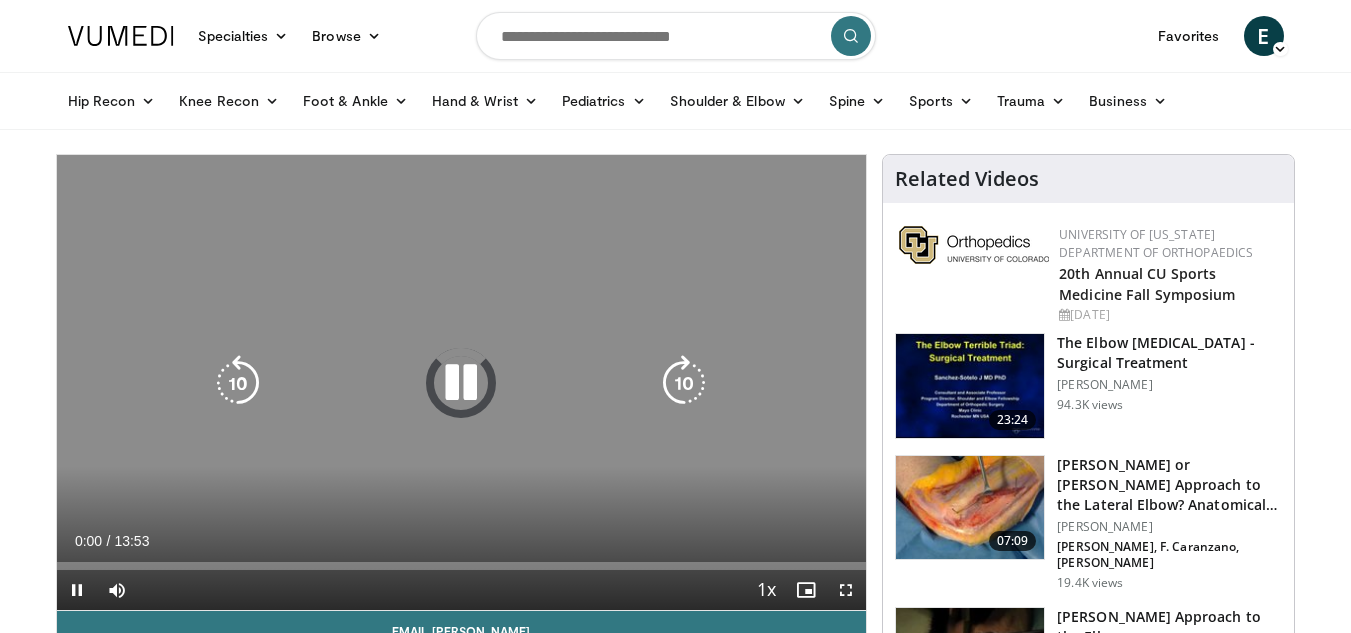 click at bounding box center (461, 383) 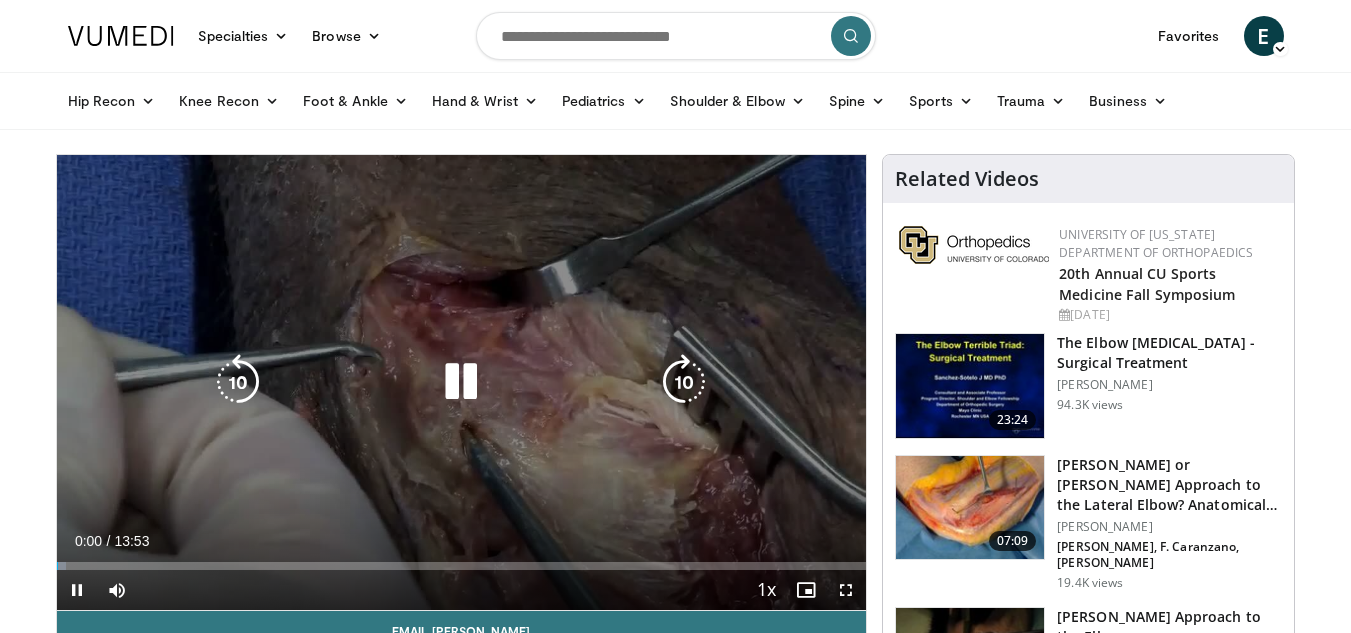 click at bounding box center (461, 382) 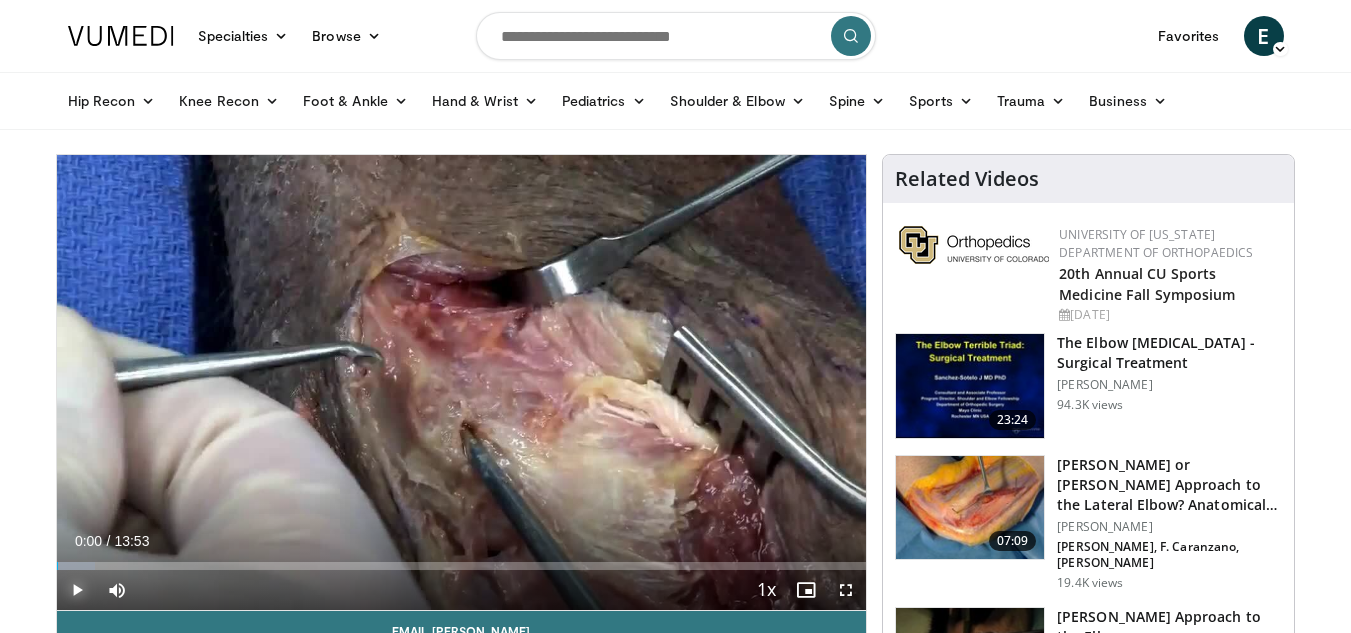 click at bounding box center [77, 590] 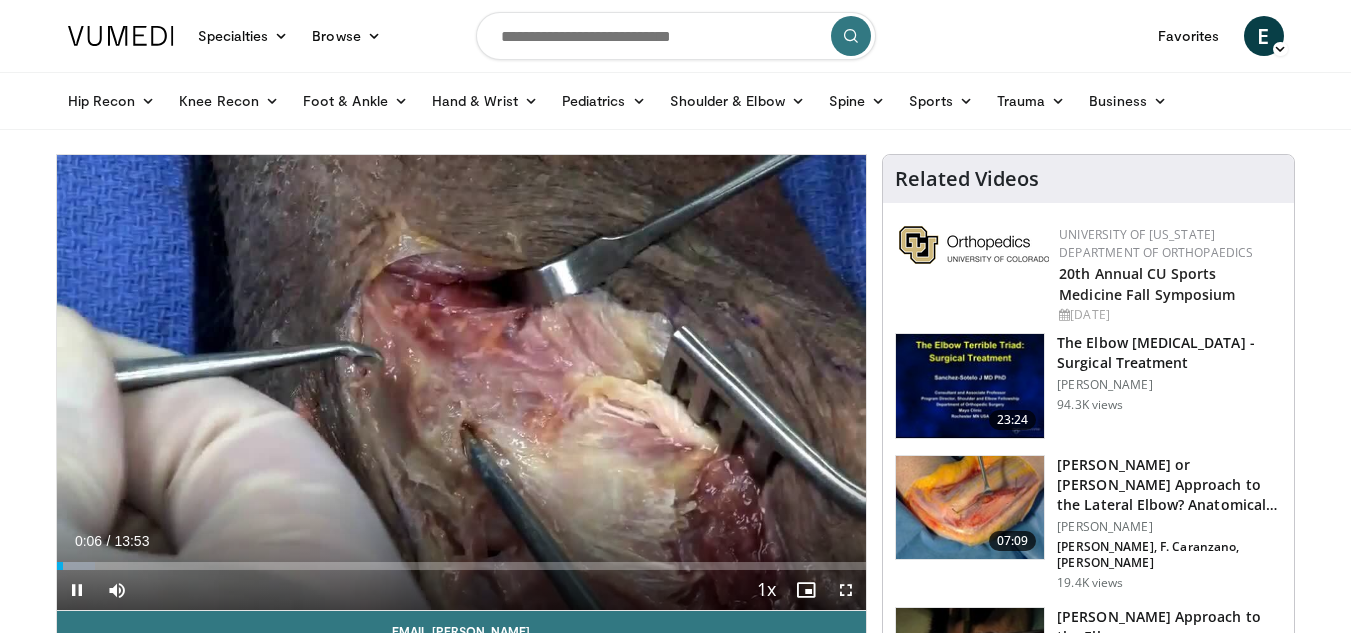 click at bounding box center [846, 590] 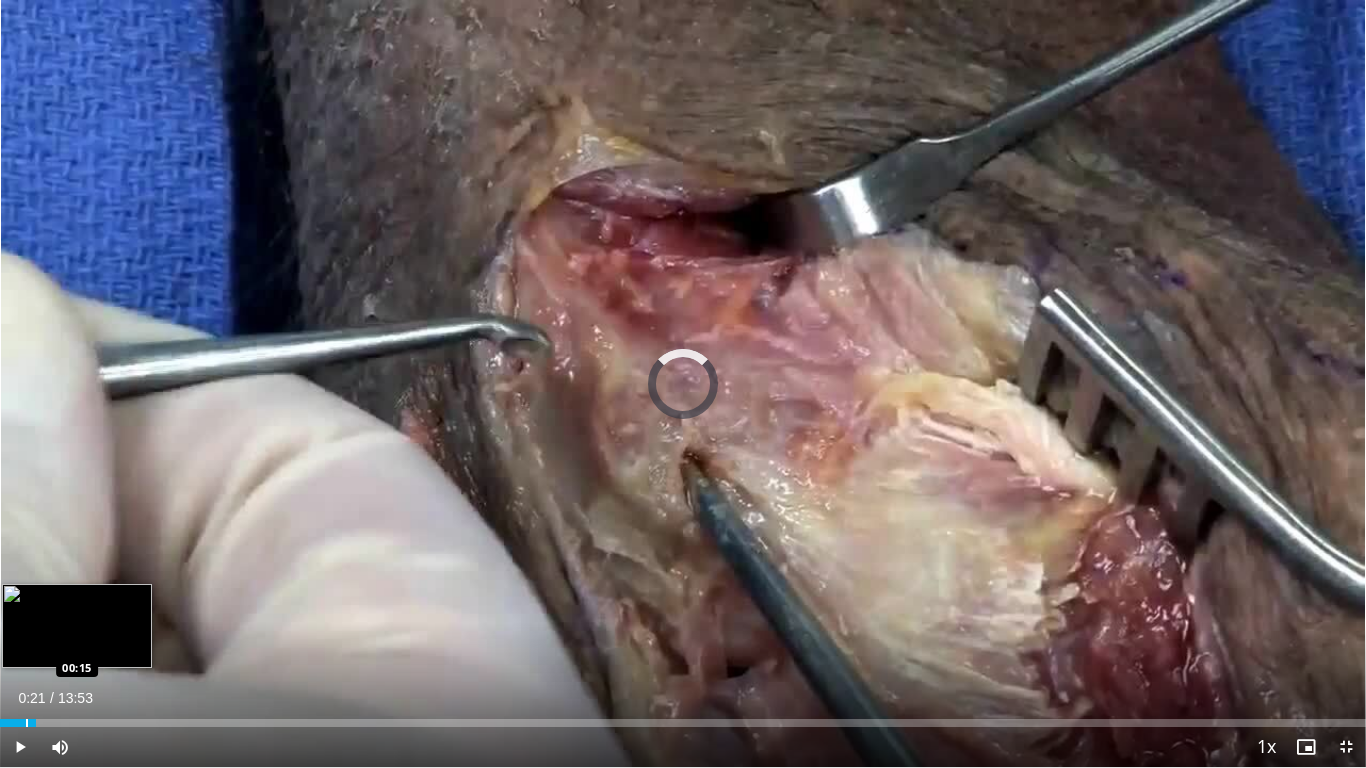 drag, startPoint x: 208, startPoint y: 720, endPoint x: 26, endPoint y: 712, distance: 182.17574 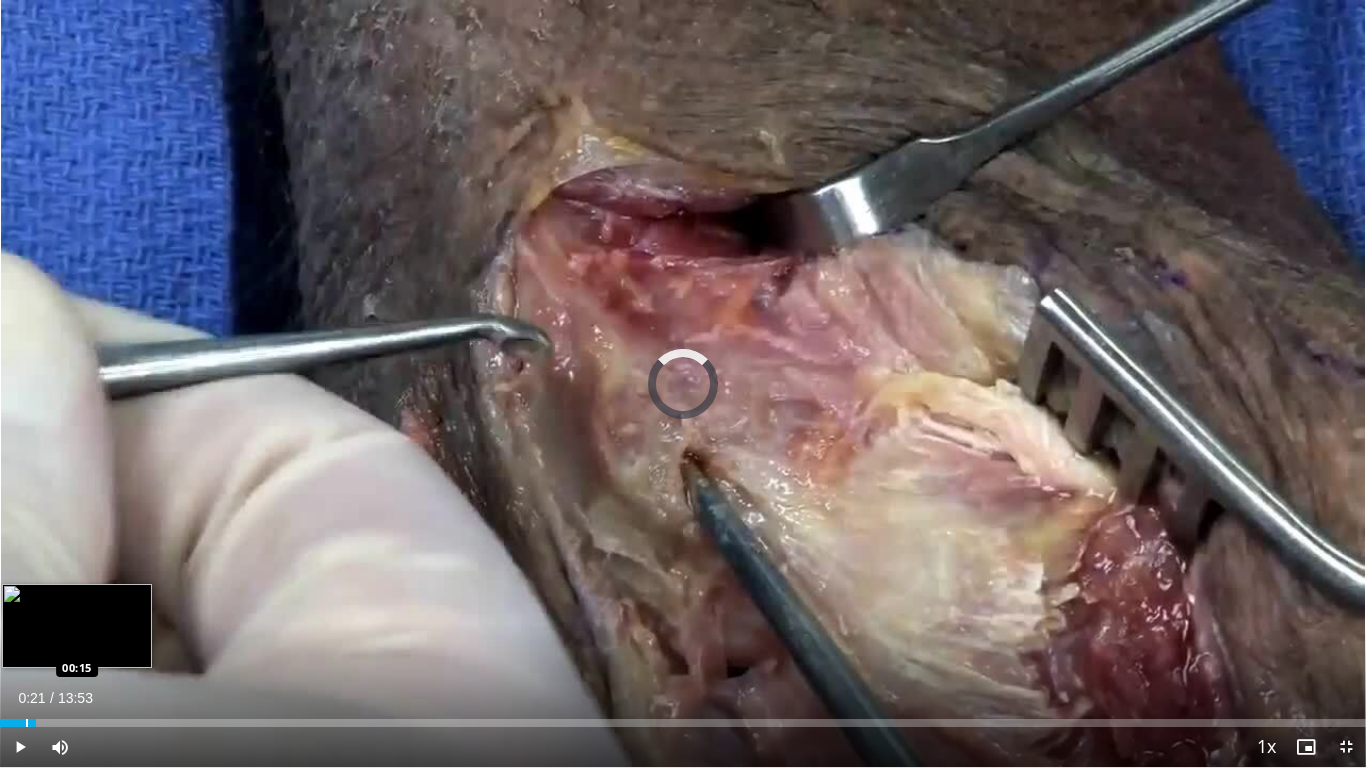 click on "Loaded :  0.00% 00:16 00:15" at bounding box center (683, 717) 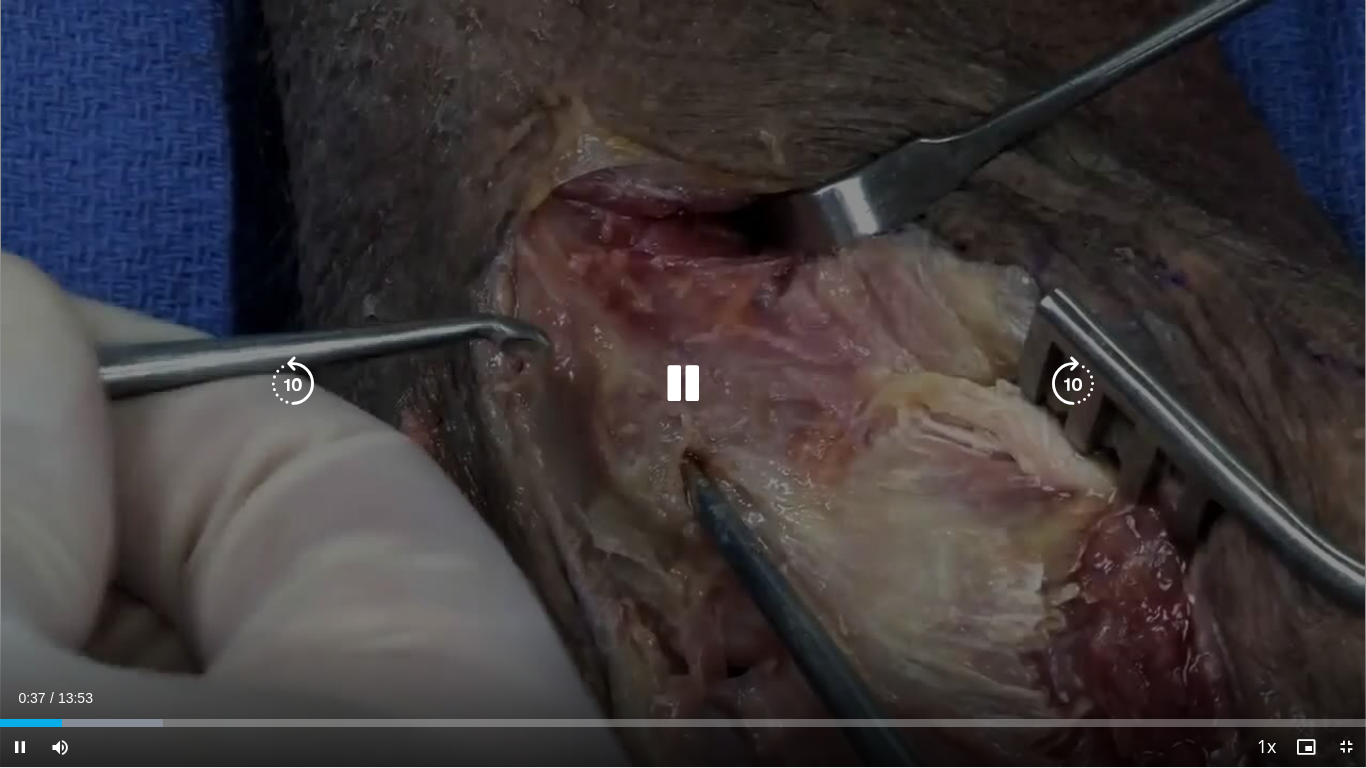 click at bounding box center (683, 384) 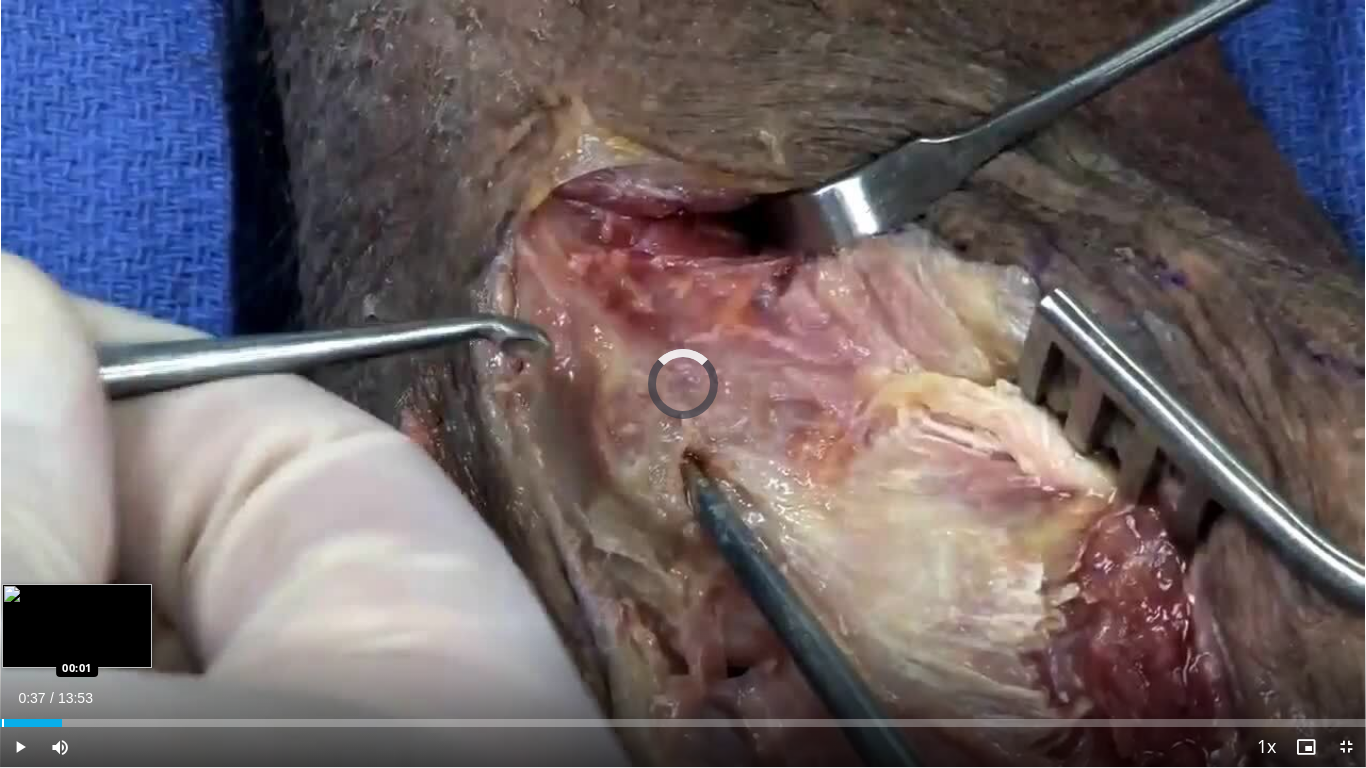 drag, startPoint x: 62, startPoint y: 722, endPoint x: 0, endPoint y: 725, distance: 62.072536 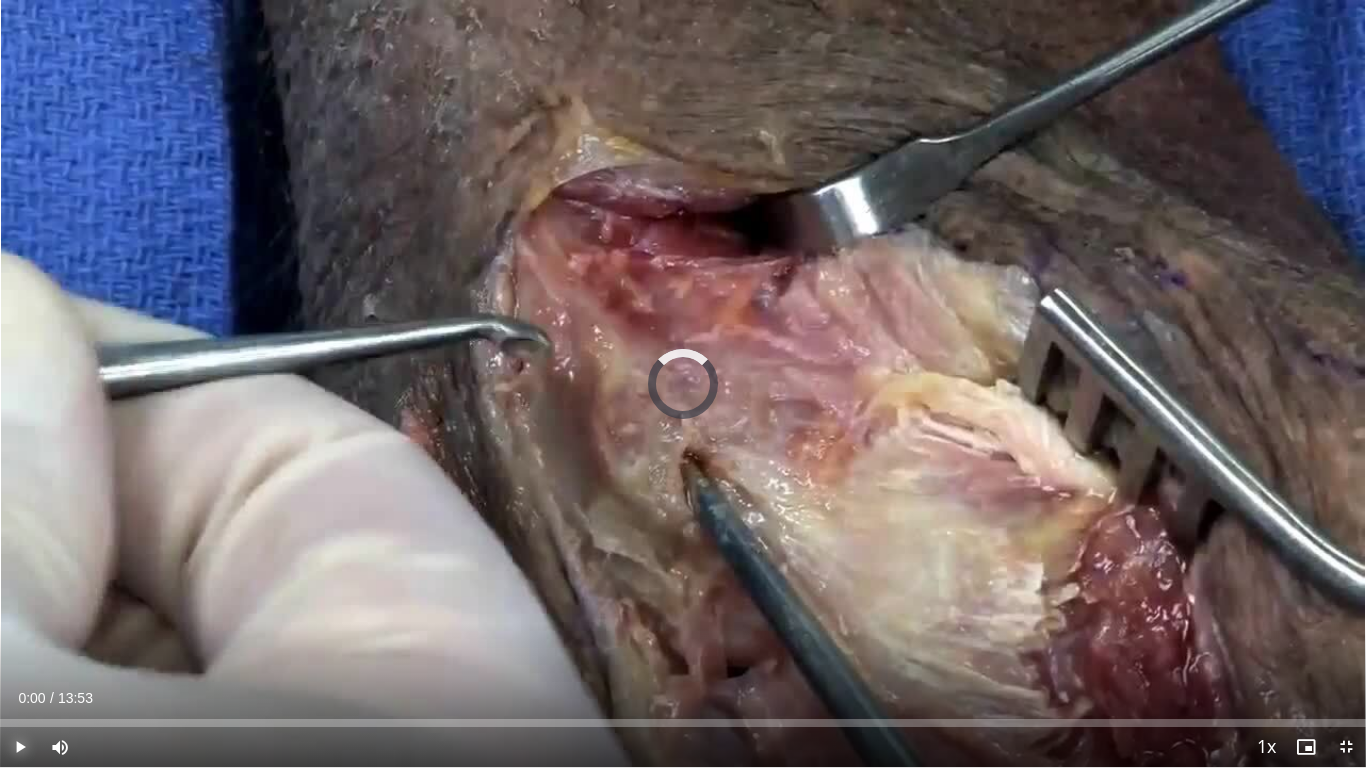 click at bounding box center (20, 747) 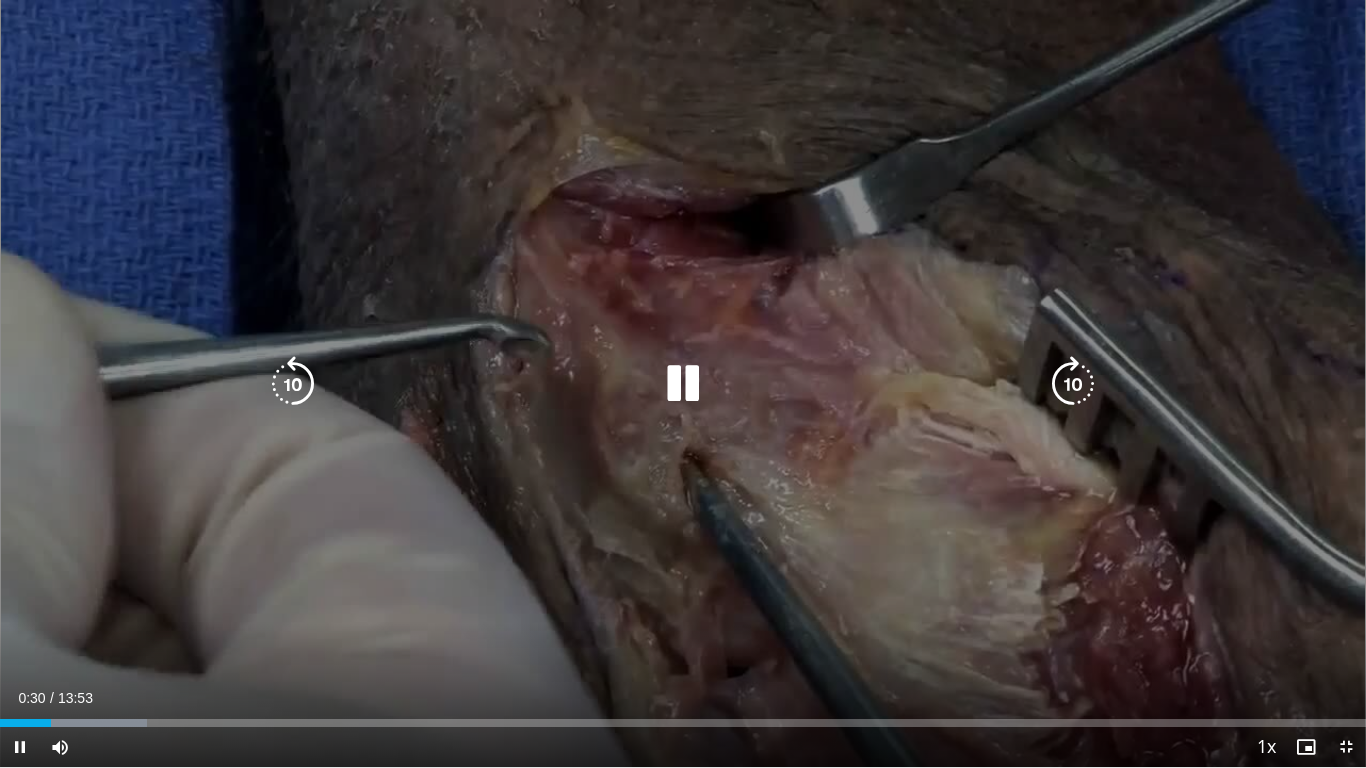 click at bounding box center (293, 384) 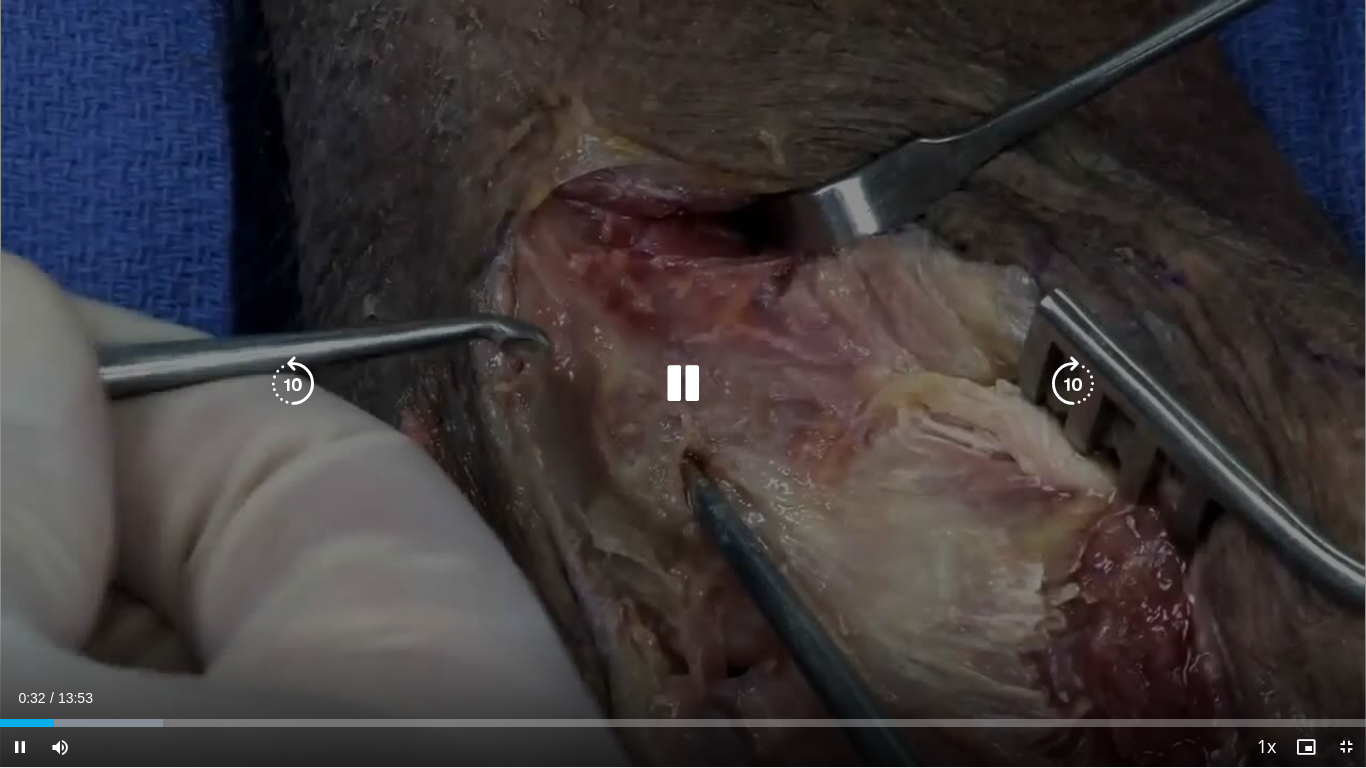 click at bounding box center [683, 384] 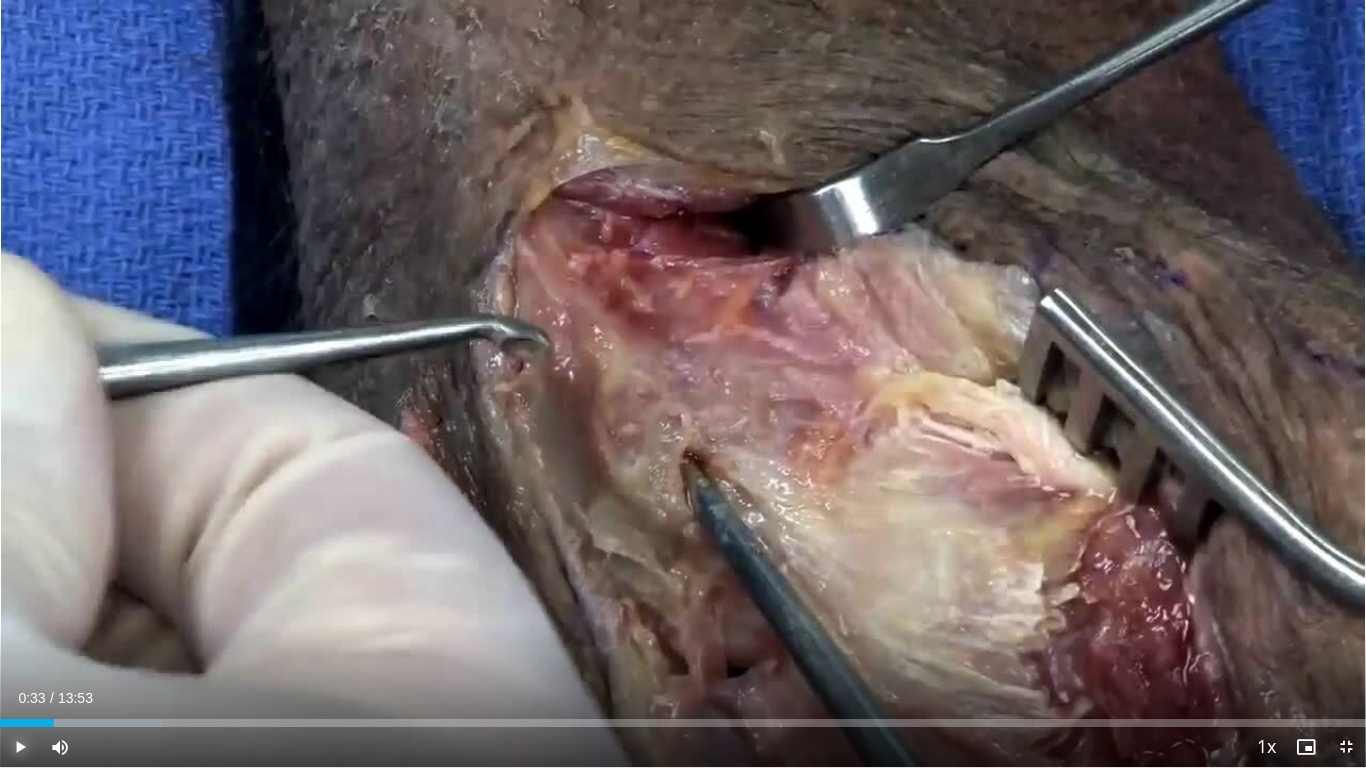 click at bounding box center [20, 747] 